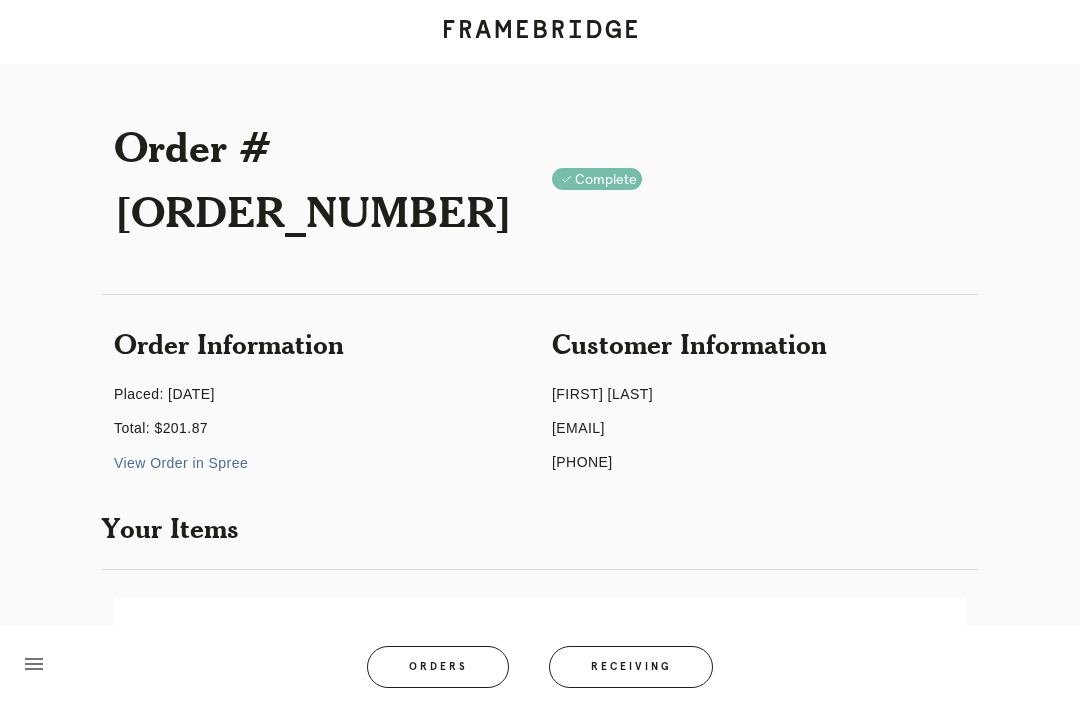 scroll, scrollTop: 0, scrollLeft: 0, axis: both 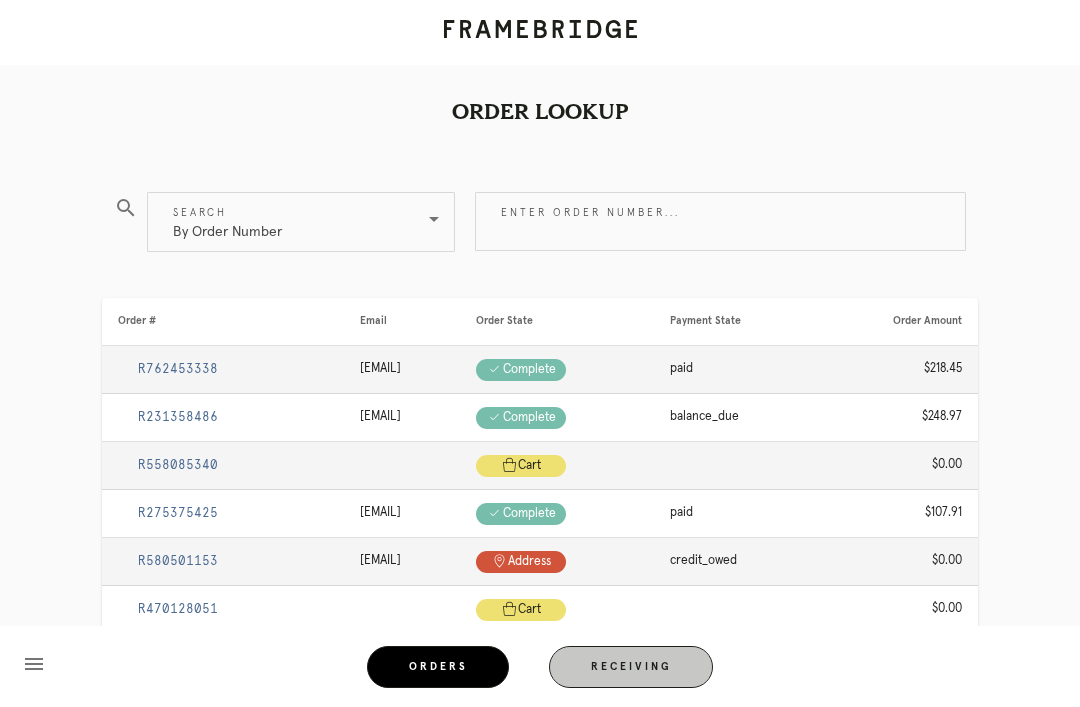 click on "Receiving" at bounding box center (631, 667) 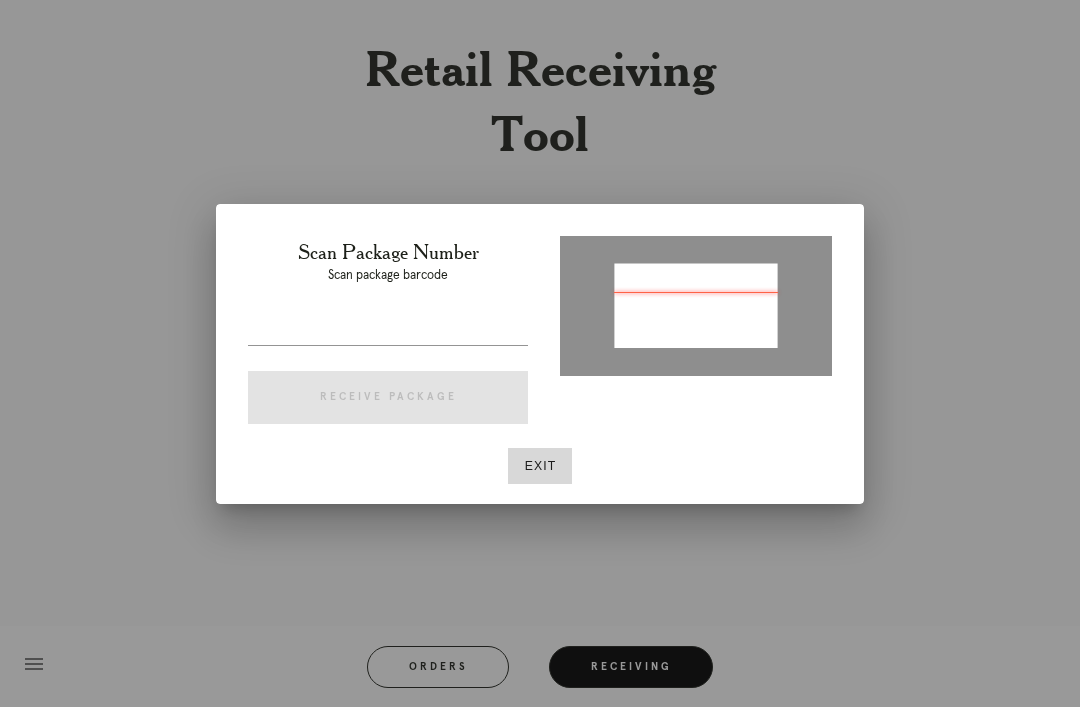 type on "P828100432383895" 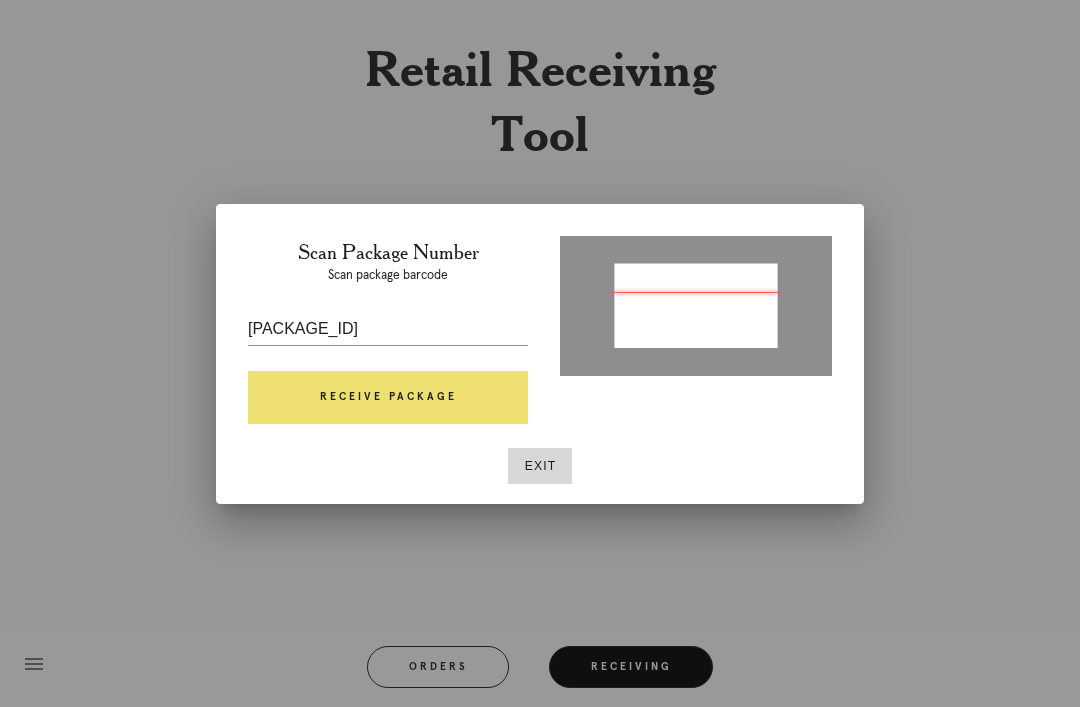 click on "Receive Package" at bounding box center (388, 398) 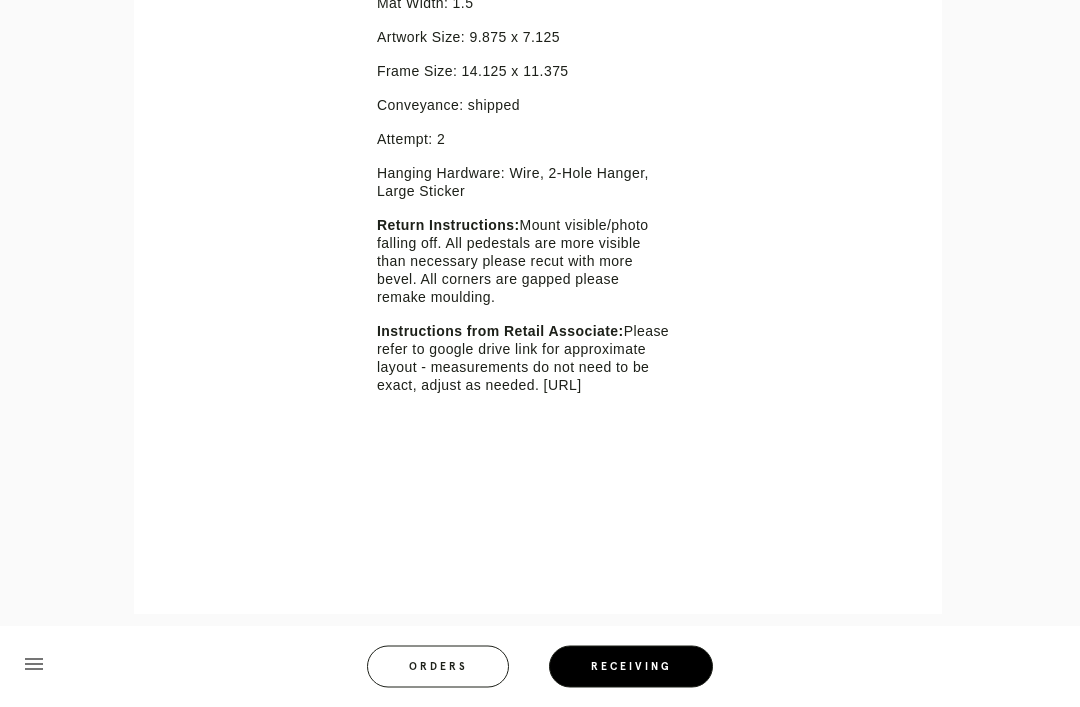 scroll, scrollTop: 646, scrollLeft: 0, axis: vertical 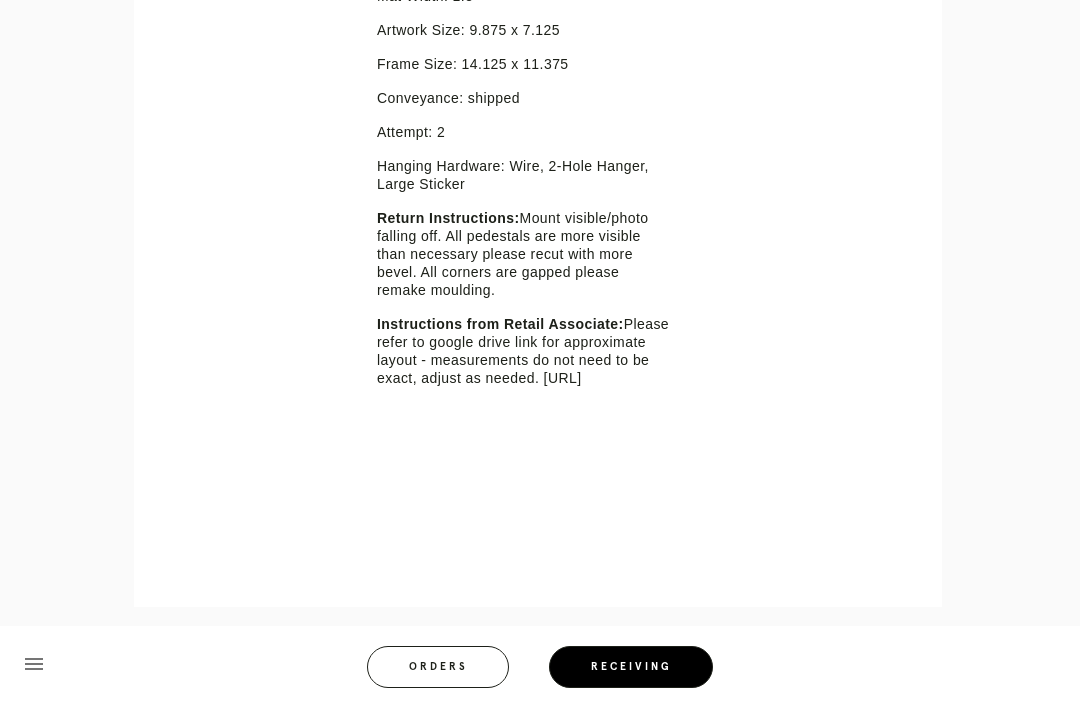 click on "Error retreiving frame spec #9739052
Marin
Mat: Light Blue Cabana Stripe
Mat Width: 1.5
Artwork Size:
9.875
x
7.125
Frame Size:
14.125
x
11.375
Conveyance: shipped
Attempt: 2
Hanging Hardware: Wire, 2-Hole Hanger, Large Sticker
Return Instructions:
Mount visible/photo falling off. All pedestals are more visible than necessary please recut with more bevel. All corners are gapped please remake moulding.
Instructions from Retail Associate:
Please refer to google drive link for approximate layout - measurements do not need to be exact, adjust as needed. https://drive.google.com/drive/folders/1ThtEpRz6B9gVOzs-6UfbvCcglRvngxPM?usp=sharing" at bounding box center (556, 246) 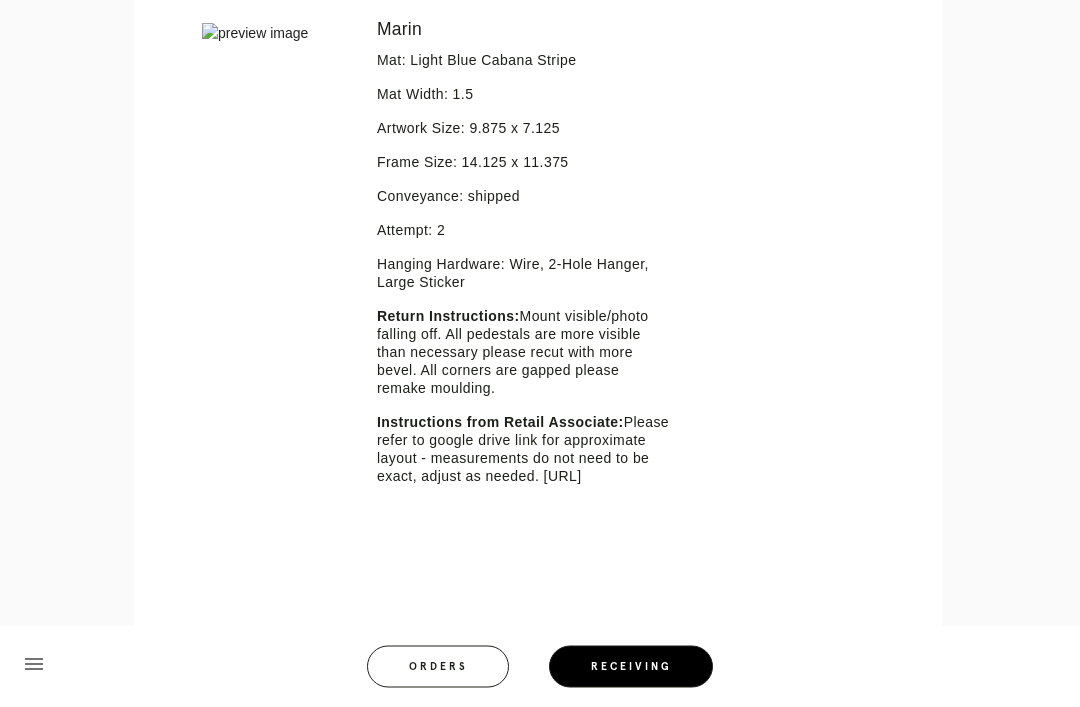 scroll, scrollTop: 548, scrollLeft: 0, axis: vertical 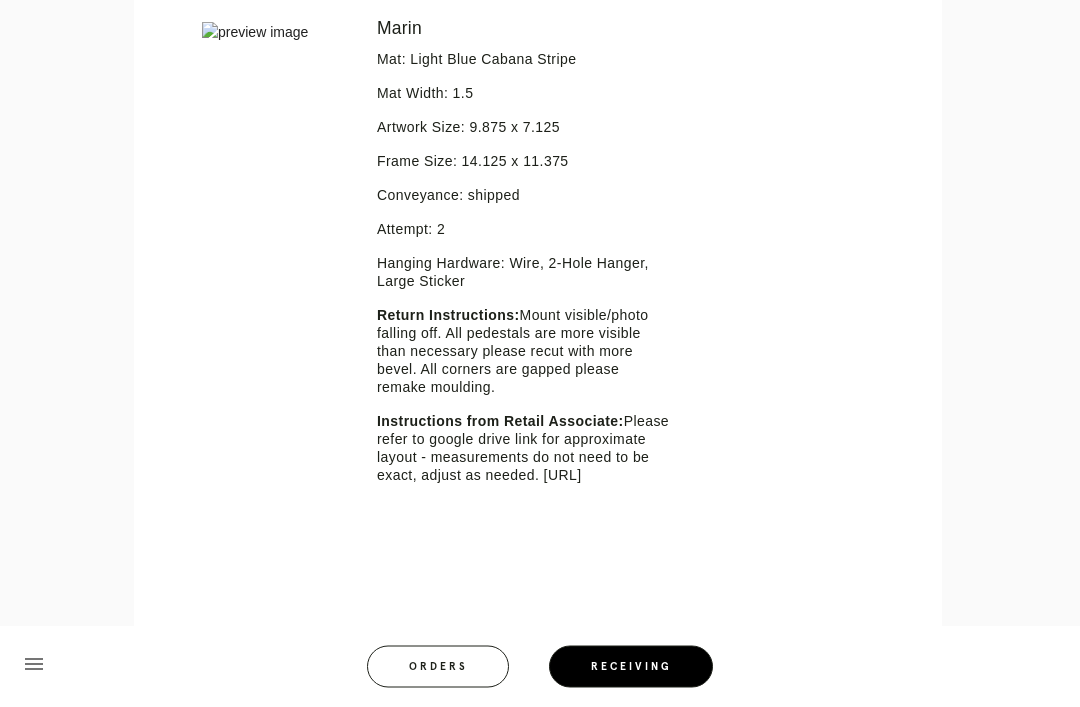 click on "Instructions from Retail Associate:
Please refer to google drive link for approximate layout - measurements do not need to be exact, adjust as needed. https://drive.google.com/drive/folders/1ThtEpRz6B9gVOzs-6UfbvCcglRvngxPM?usp=sharing" at bounding box center (525, 449) 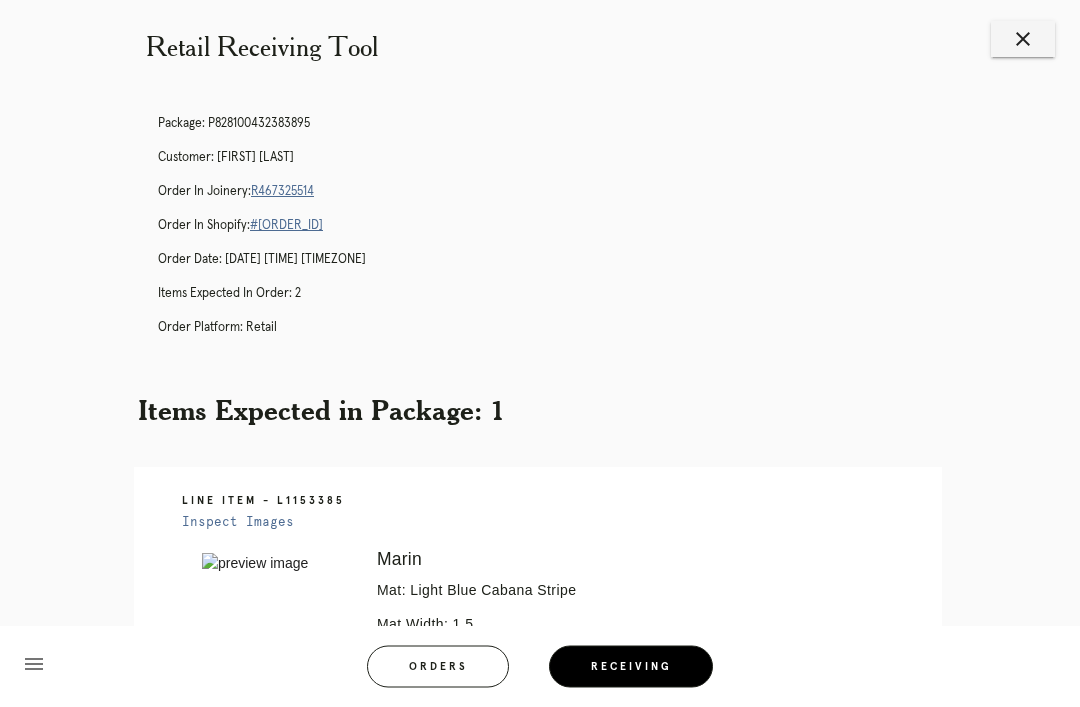 scroll, scrollTop: 0, scrollLeft: 0, axis: both 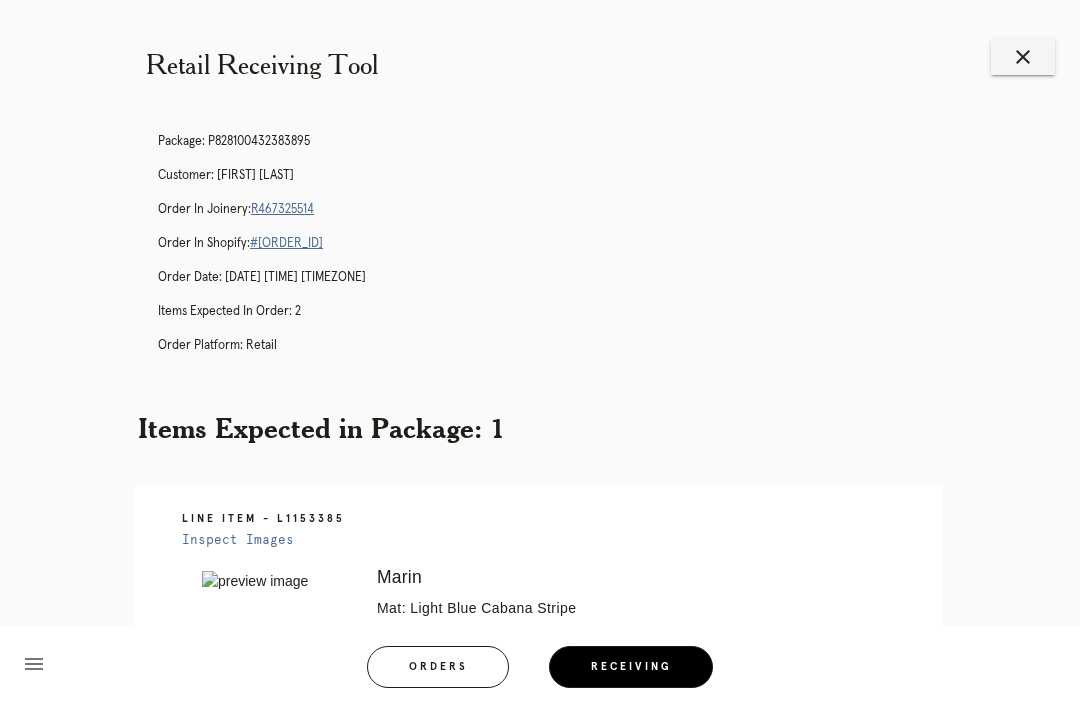 click on "Package: P828100432383895   Customer: Corinne Baker
Order in Joinery:
R467325514
Order in Shopify:
#M761718312
Order Date:
06/19/2025  6:22 PM EDT
Items Expected in Order: 2   Order Platform: retail" at bounding box center [560, 252] 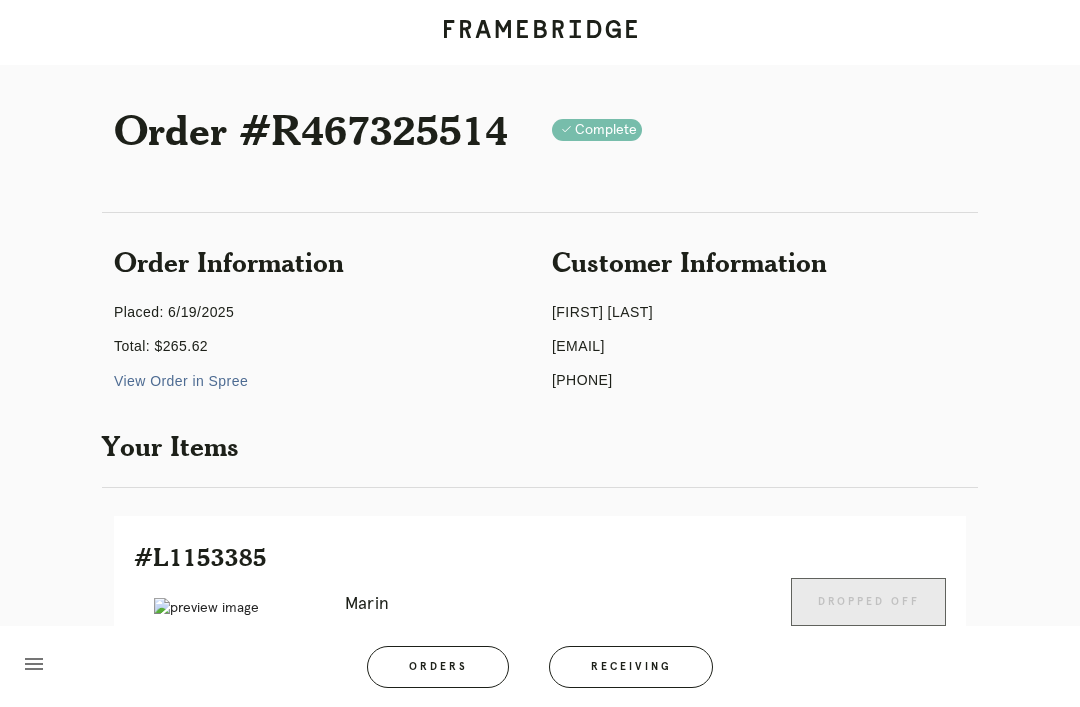 scroll, scrollTop: 0, scrollLeft: 0, axis: both 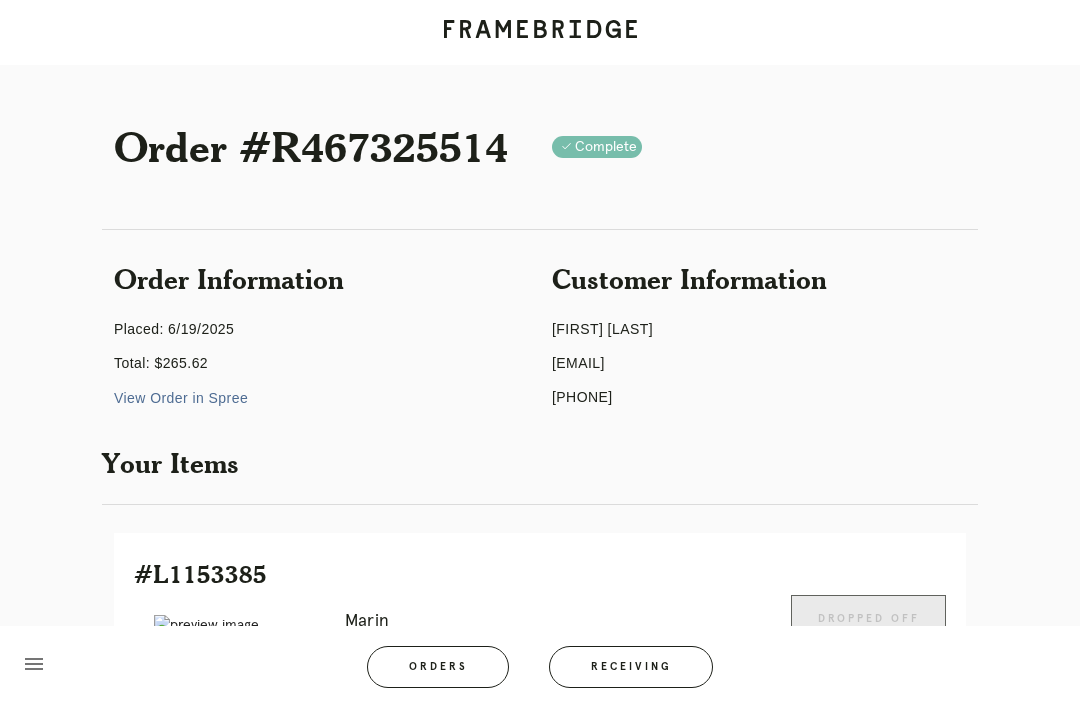 click on "Receiving" at bounding box center [631, 667] 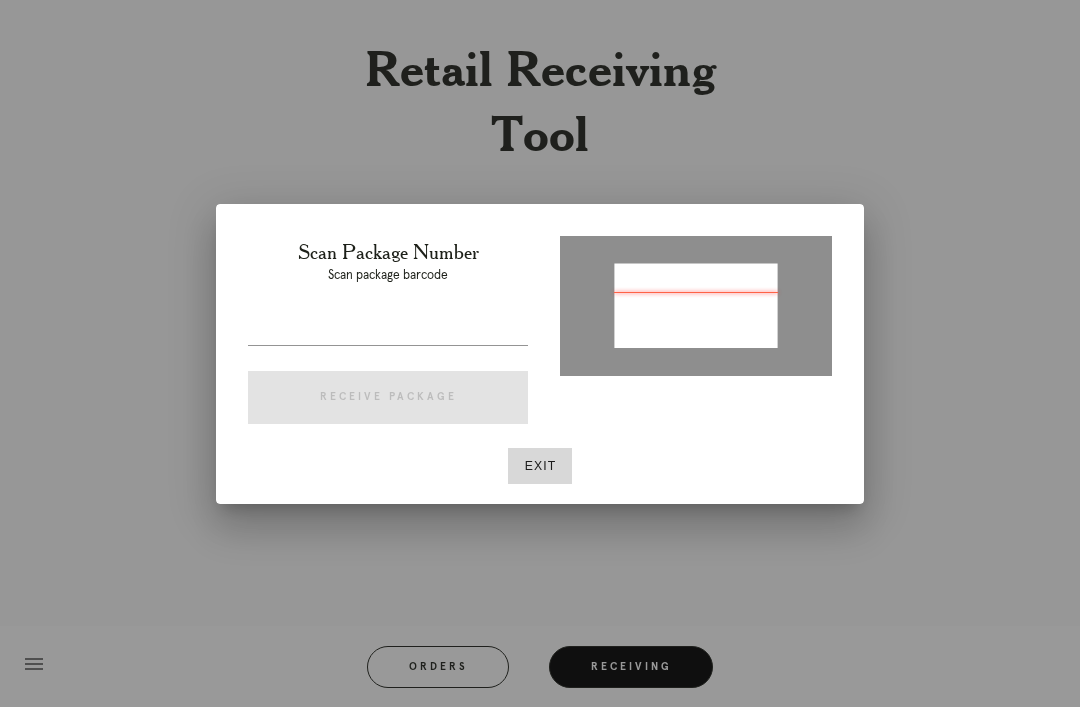 type on "P861907103283043" 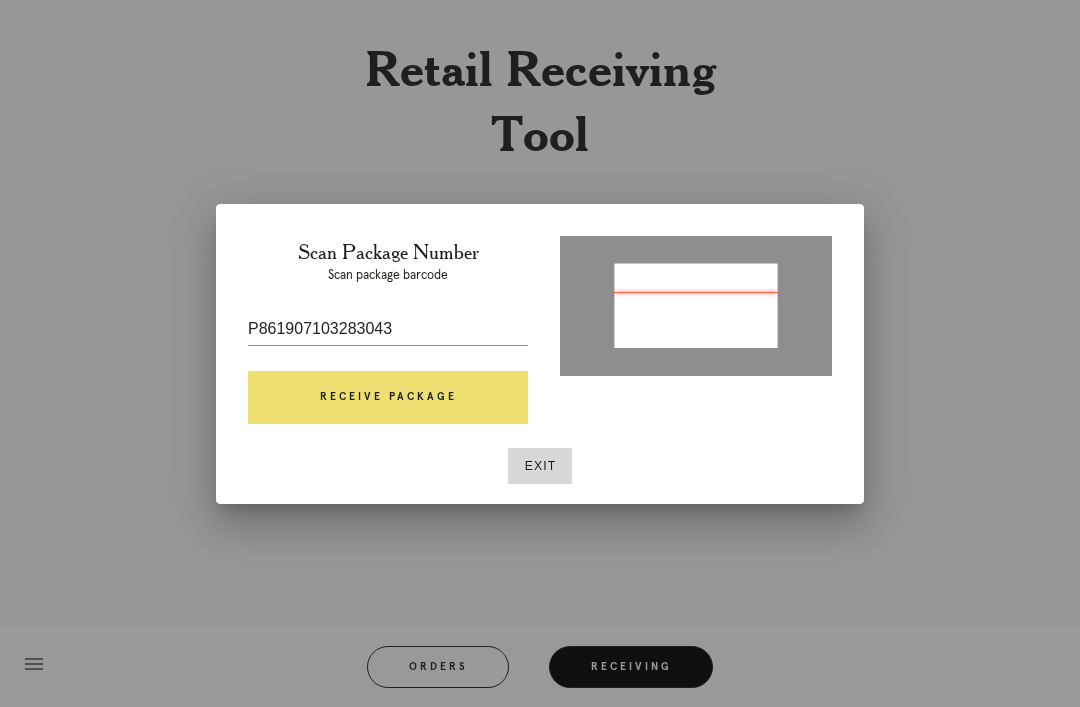 click on "Receive Package" at bounding box center (388, 398) 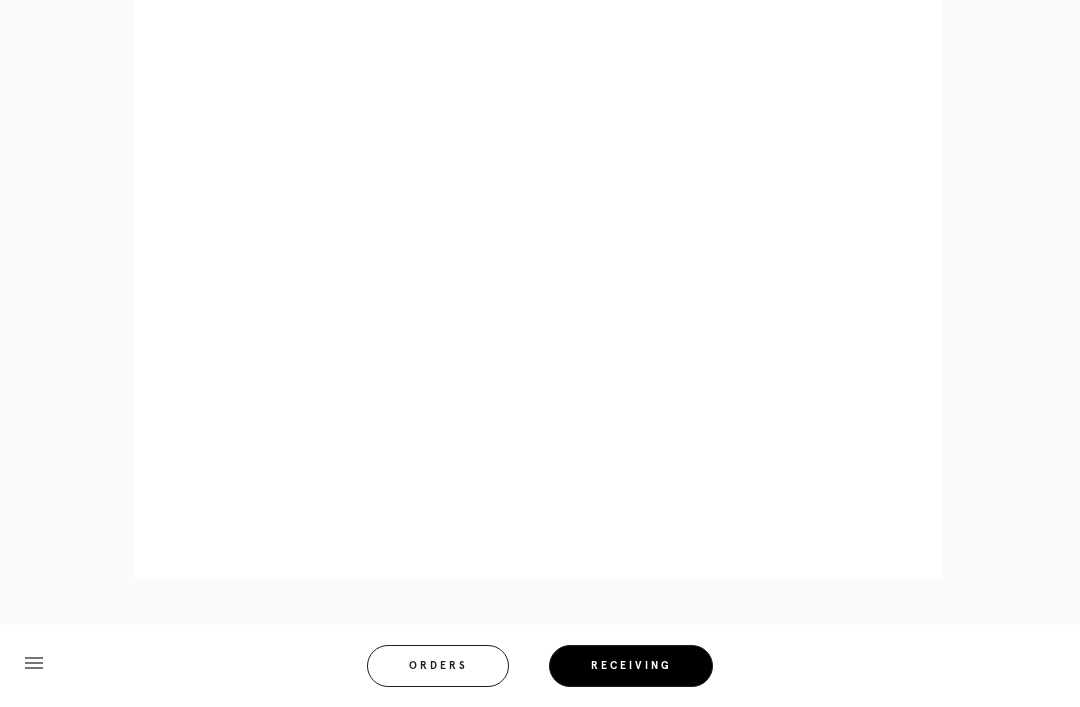scroll, scrollTop: 1010, scrollLeft: 0, axis: vertical 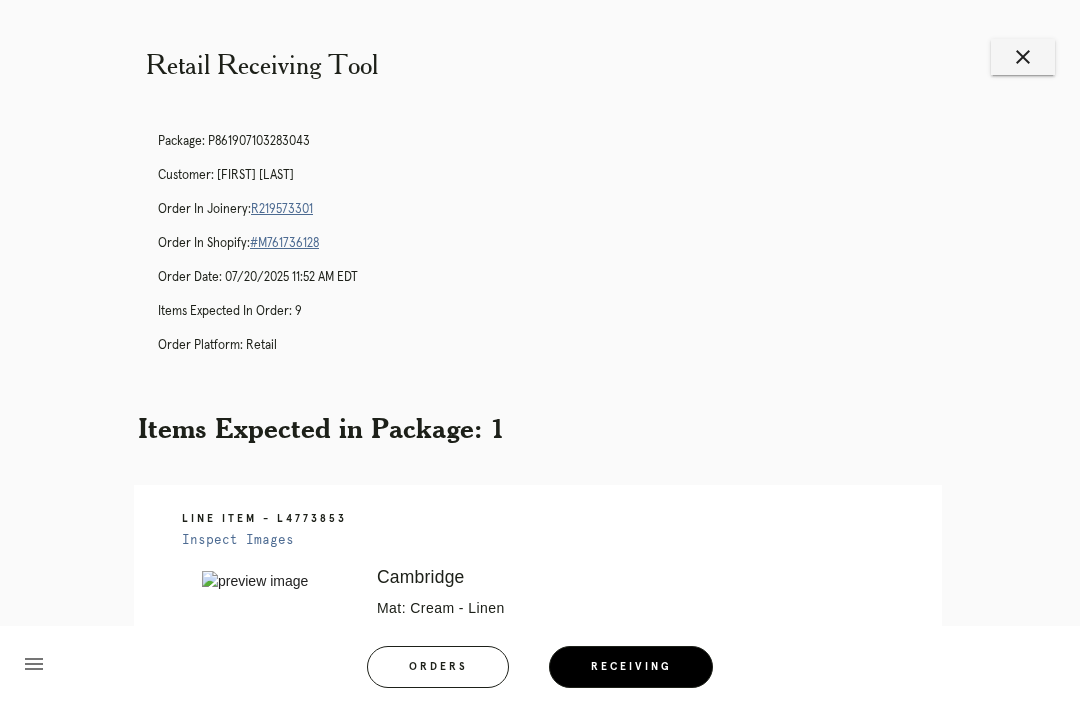 click on "R219573301" at bounding box center [282, 209] 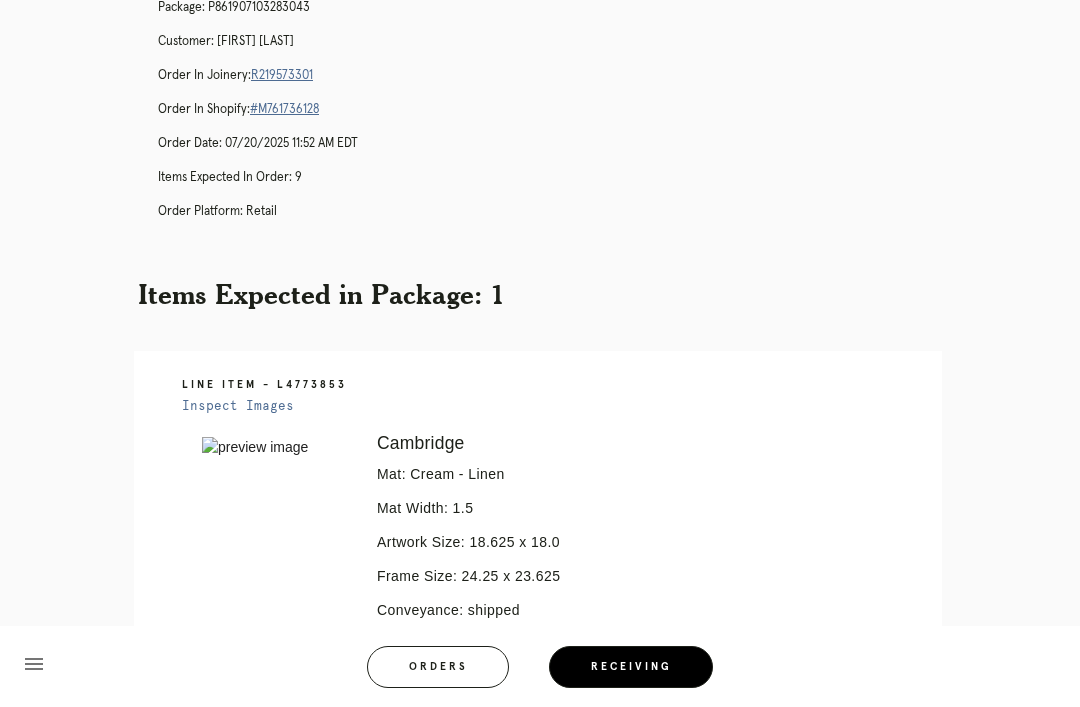 scroll, scrollTop: 135, scrollLeft: 0, axis: vertical 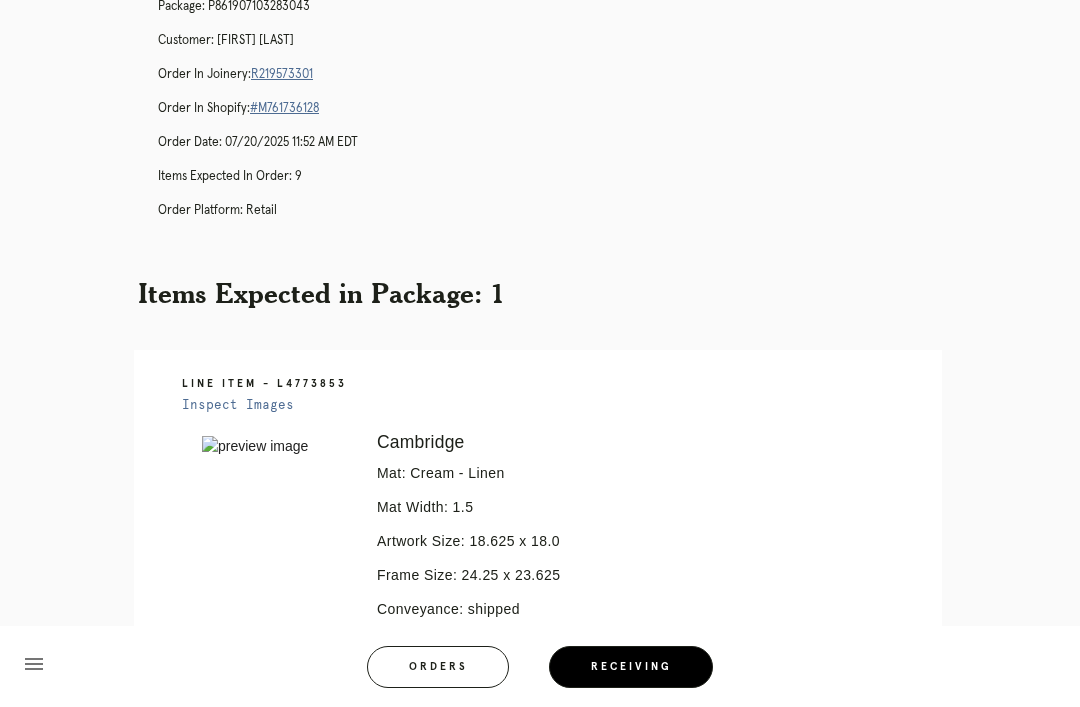 click on "R219573301" at bounding box center [282, 74] 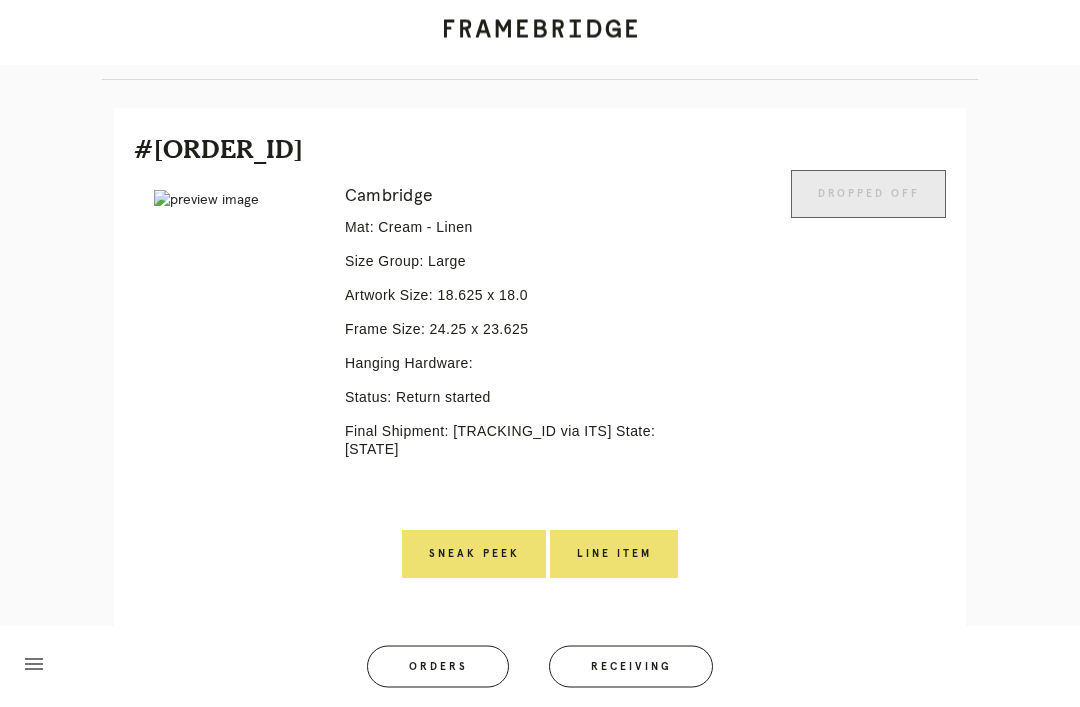 scroll, scrollTop: 424, scrollLeft: 0, axis: vertical 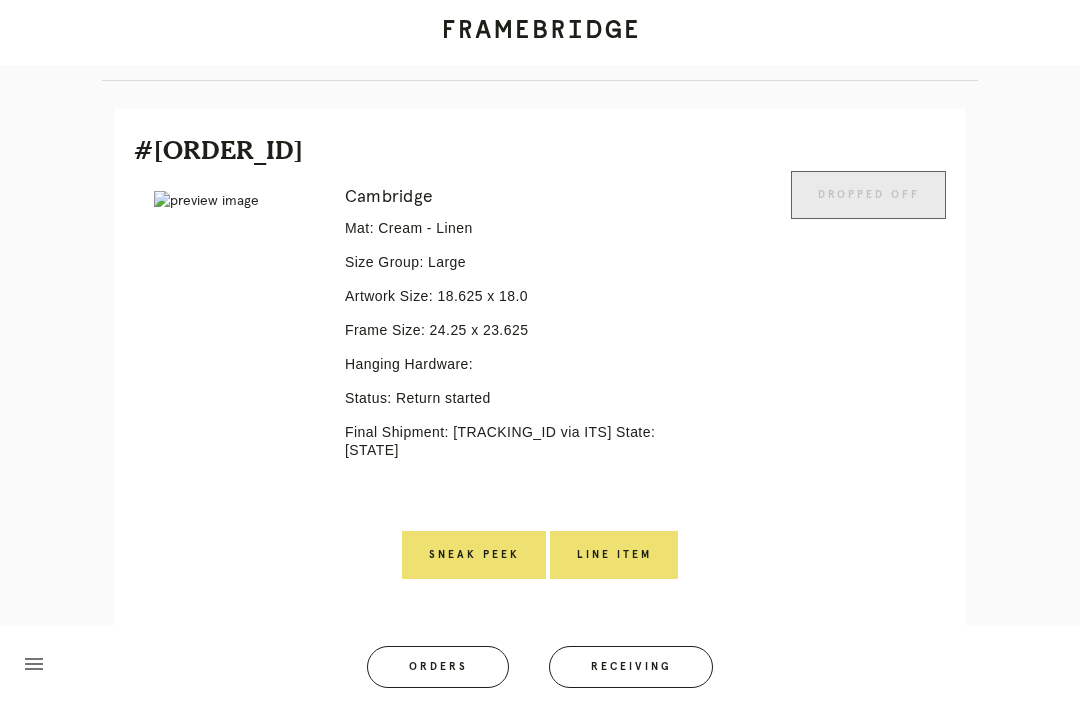 click on "Line Item" at bounding box center (614, 555) 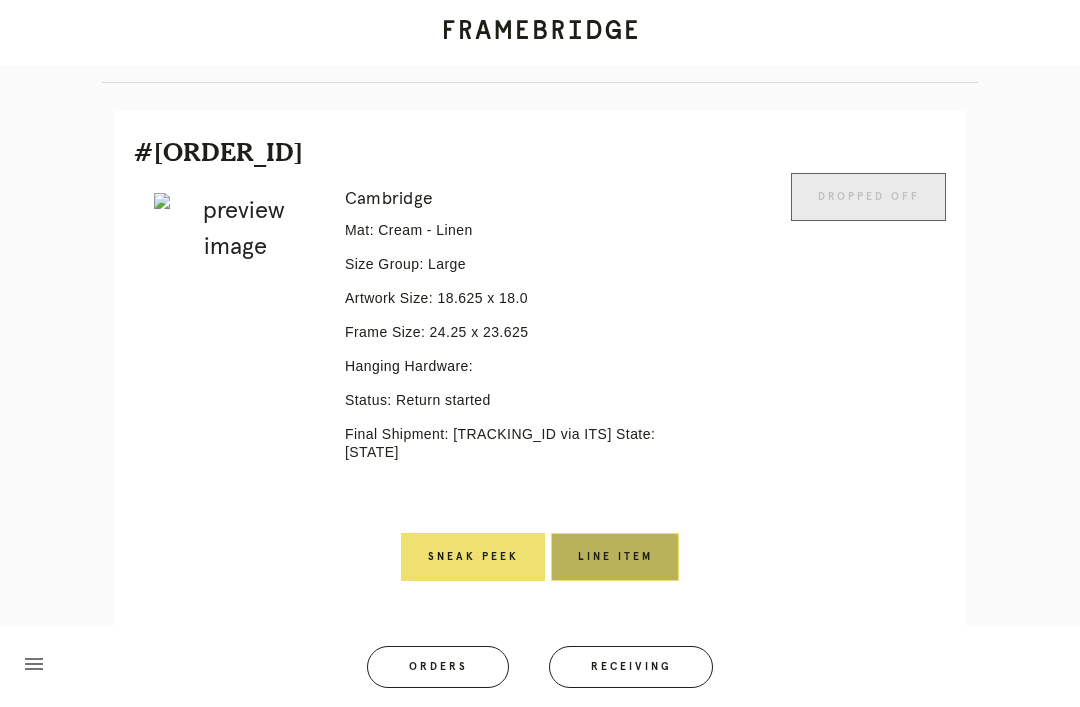 scroll, scrollTop: 0, scrollLeft: 0, axis: both 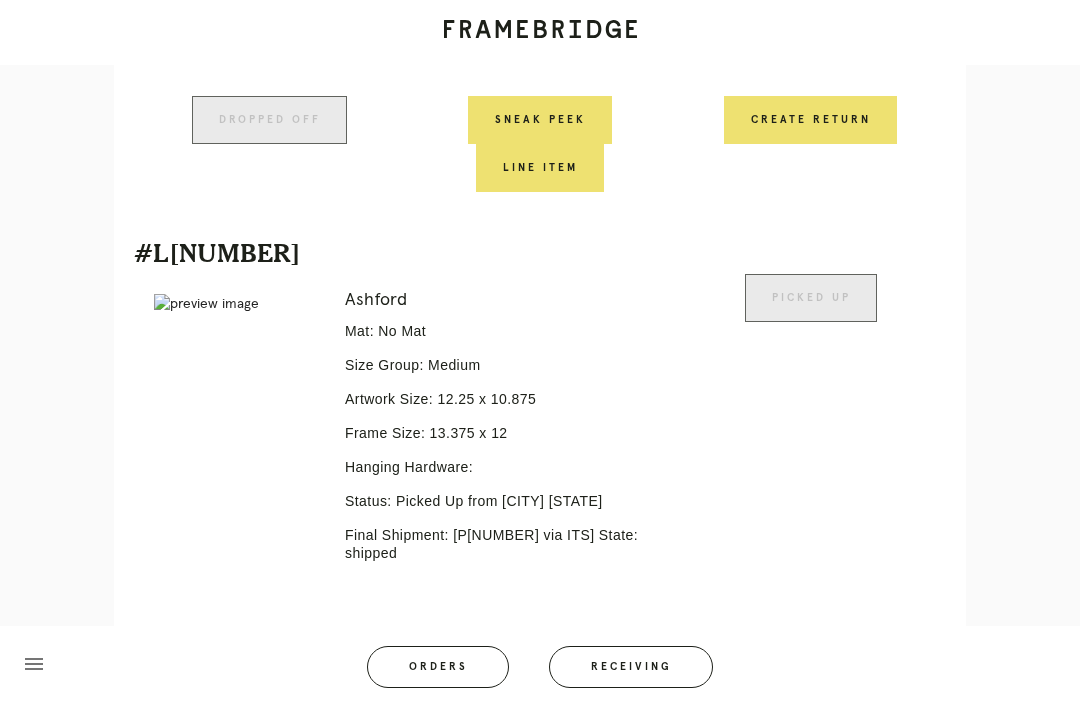 click on "Picked Up" at bounding box center (810, 454) 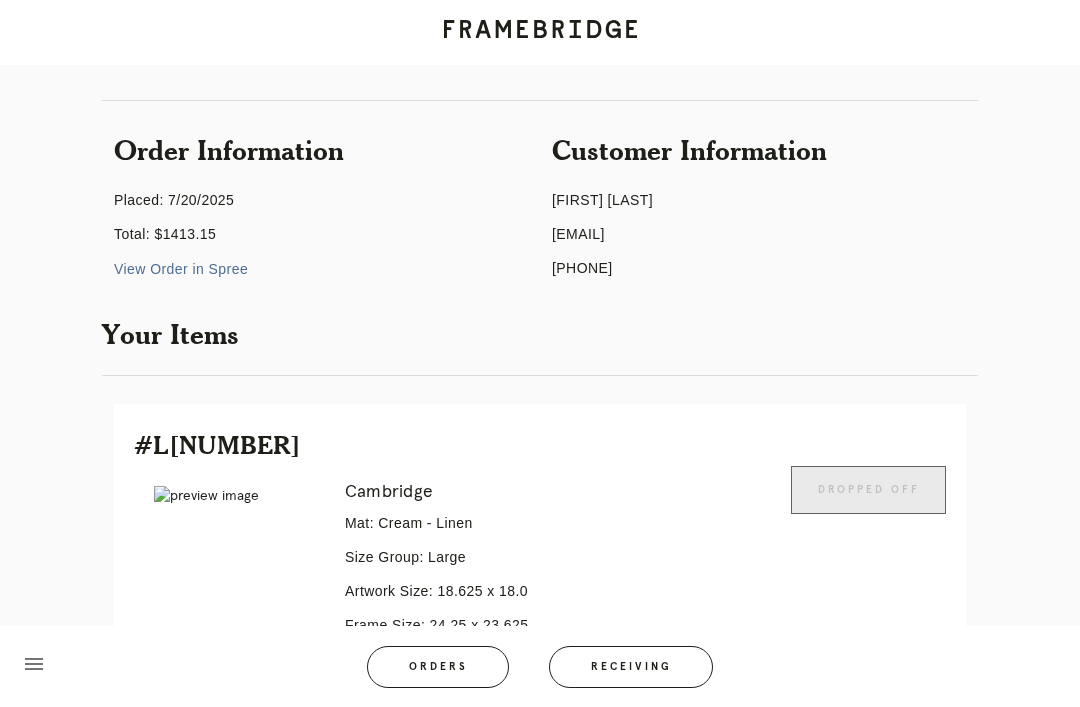 scroll, scrollTop: 0, scrollLeft: 0, axis: both 